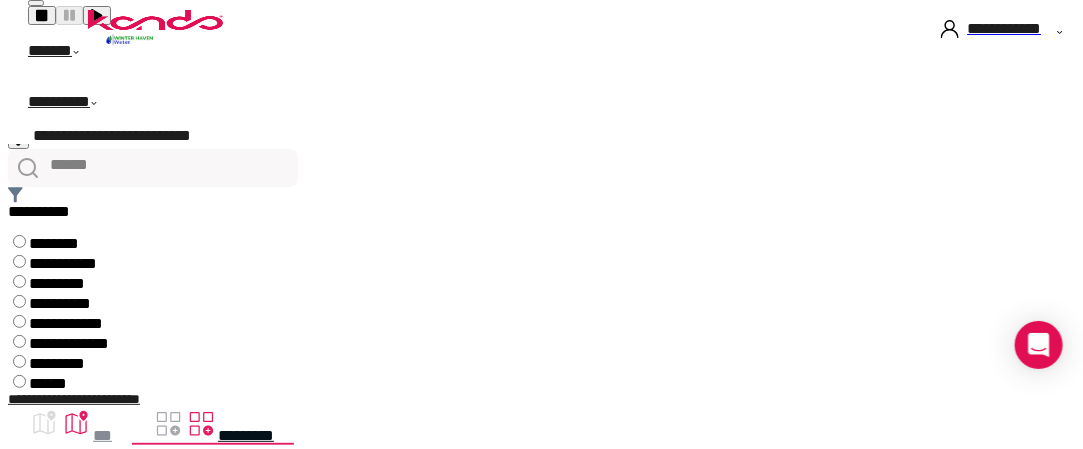 scroll, scrollTop: 0, scrollLeft: 0, axis: both 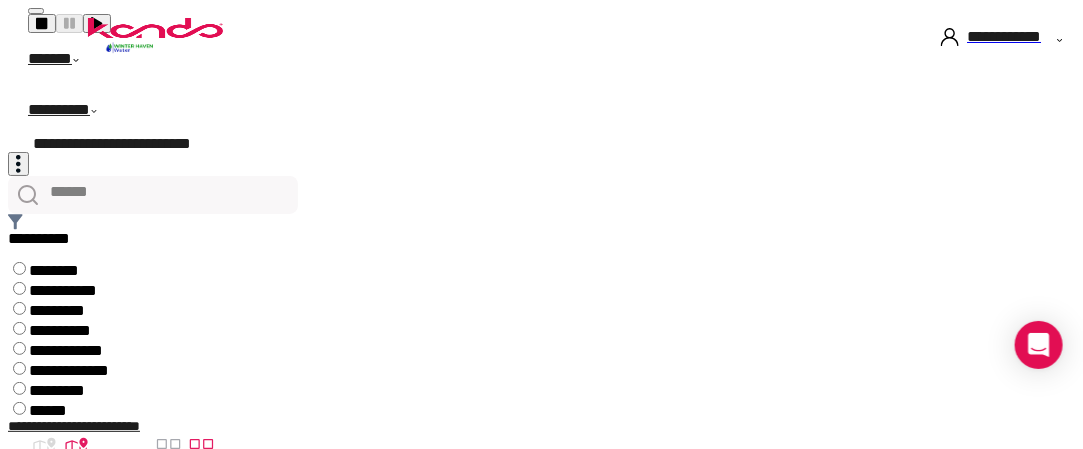 click at bounding box center (36, 11) 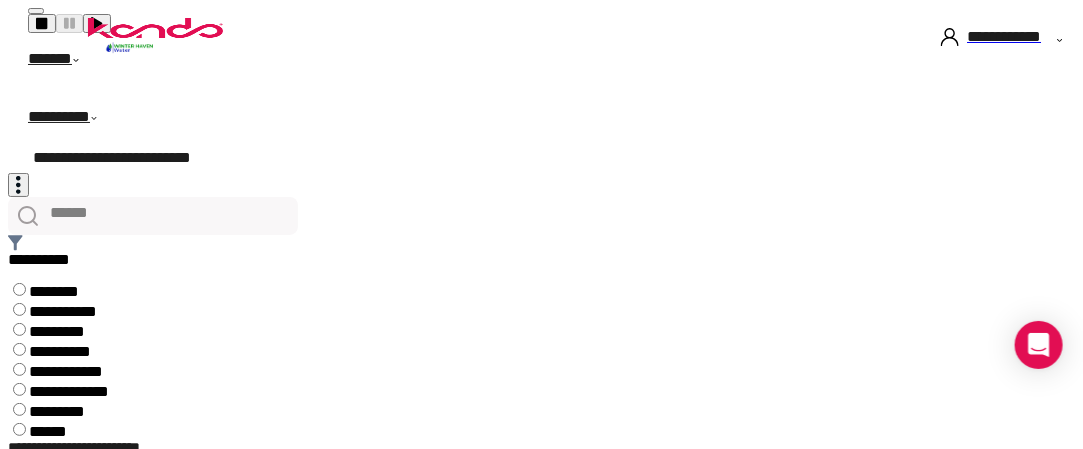 click on "******" at bounding box center (511, 62) 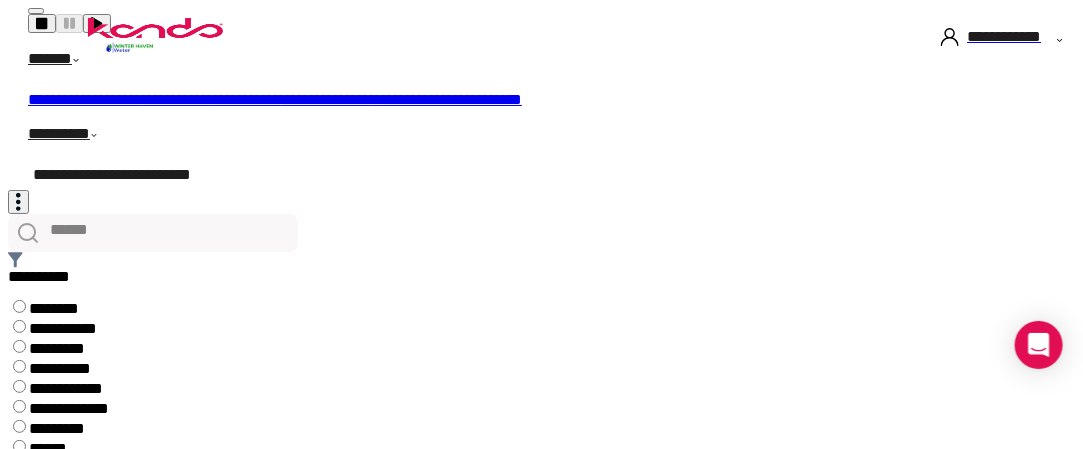 click on "**********" at bounding box center (579, 6147) 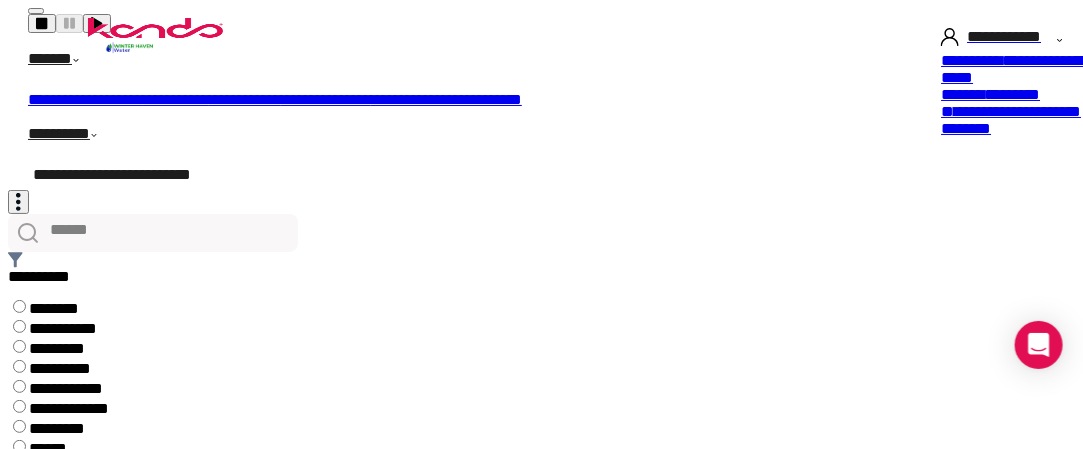 click on "*******" at bounding box center (962, 94) 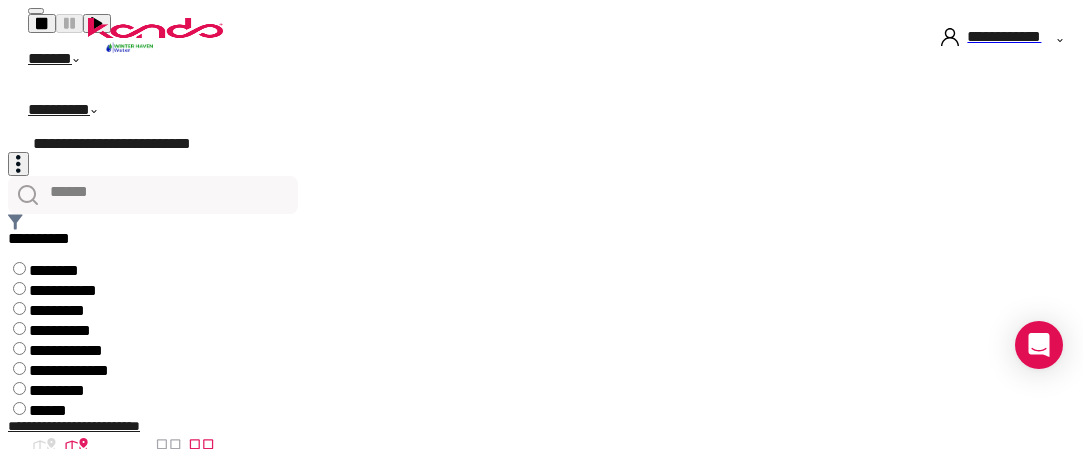 scroll, scrollTop: 0, scrollLeft: 0, axis: both 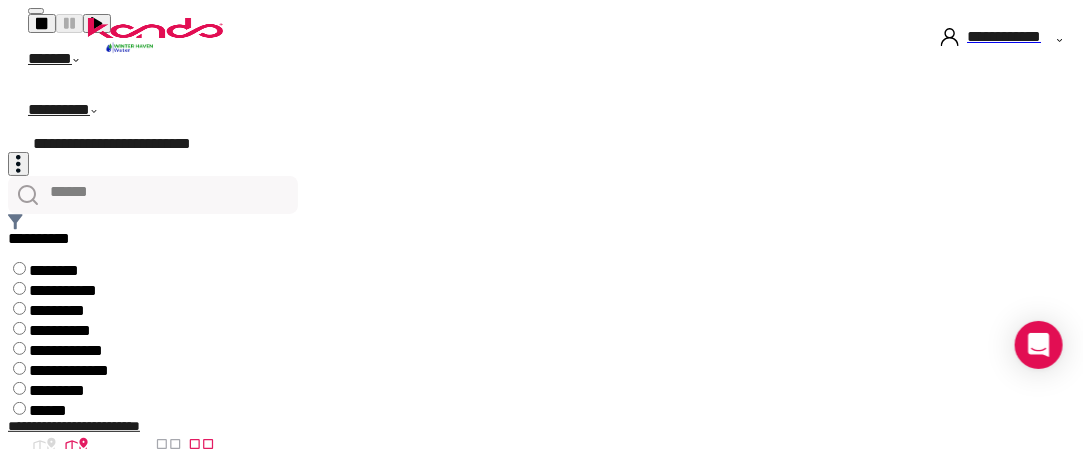 click on "**********" at bounding box center (1016, 40) 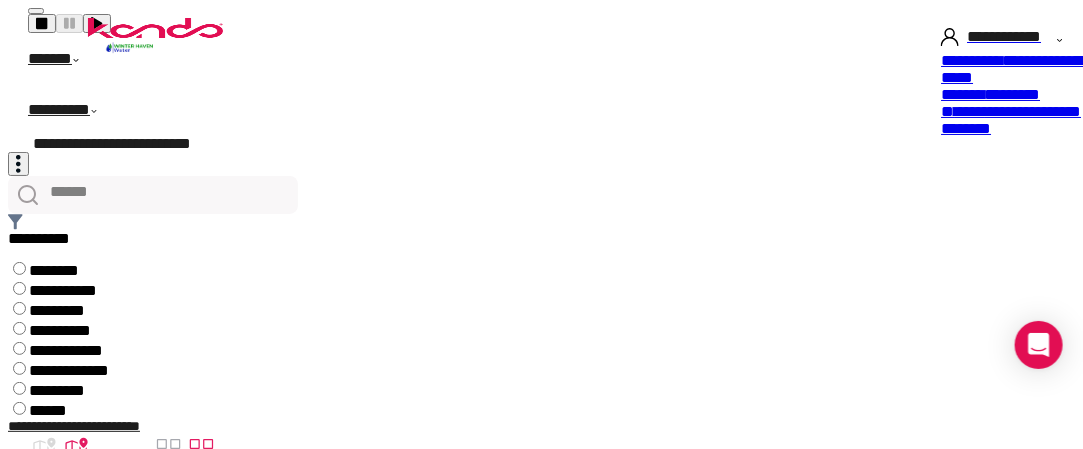 click on "**********" at bounding box center (971, 60) 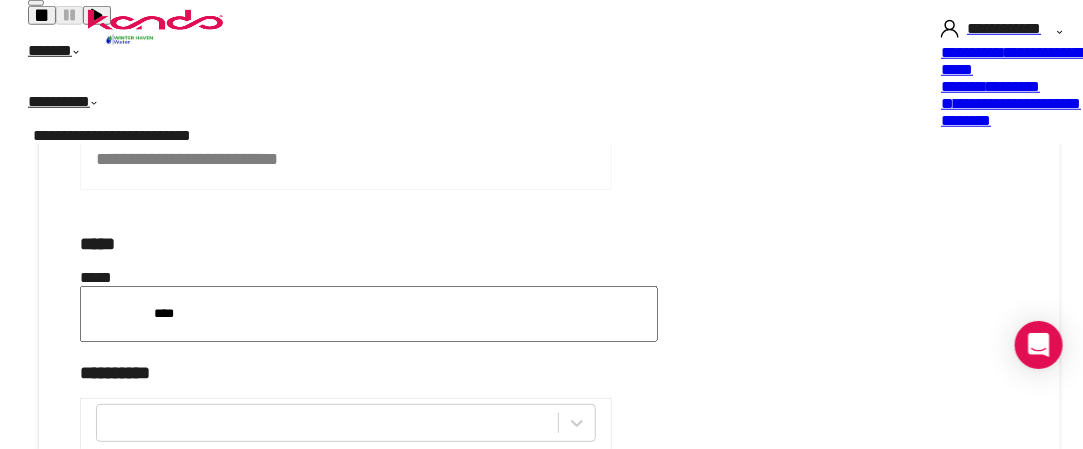 scroll, scrollTop: 600, scrollLeft: 0, axis: vertical 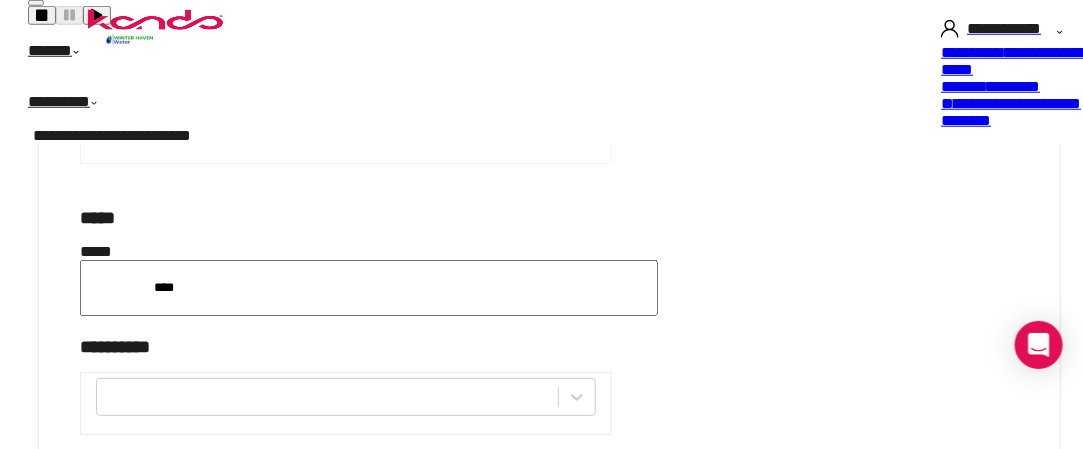 click at bounding box center (115, 316) 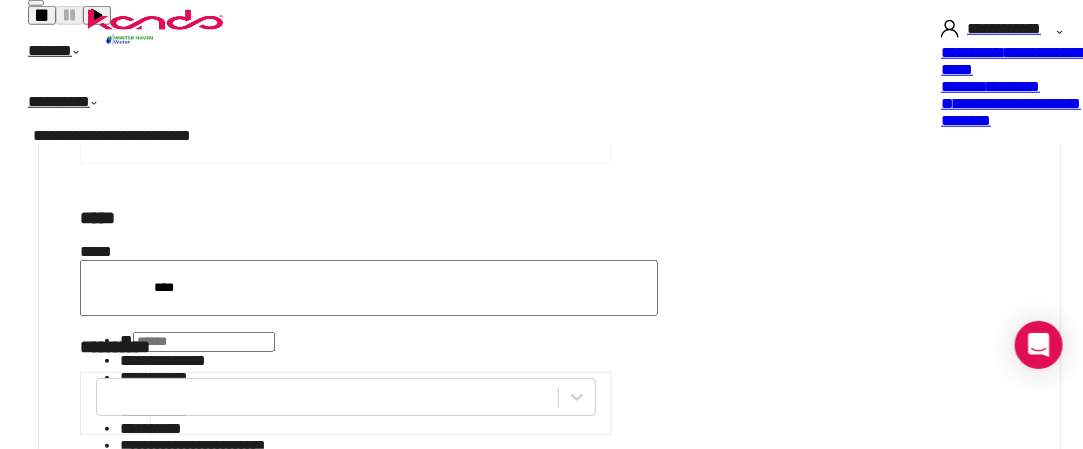 scroll, scrollTop: 3128, scrollLeft: 0, axis: vertical 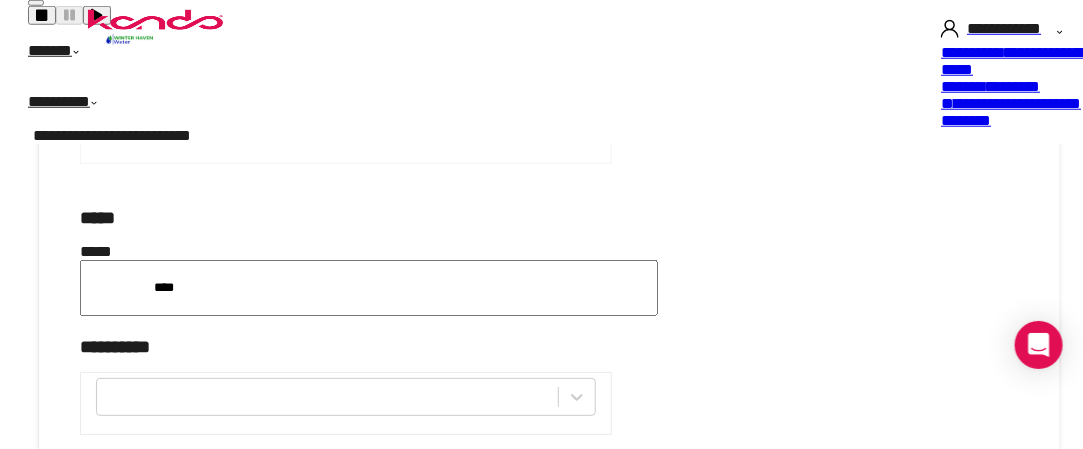 click at bounding box center (115, 316) 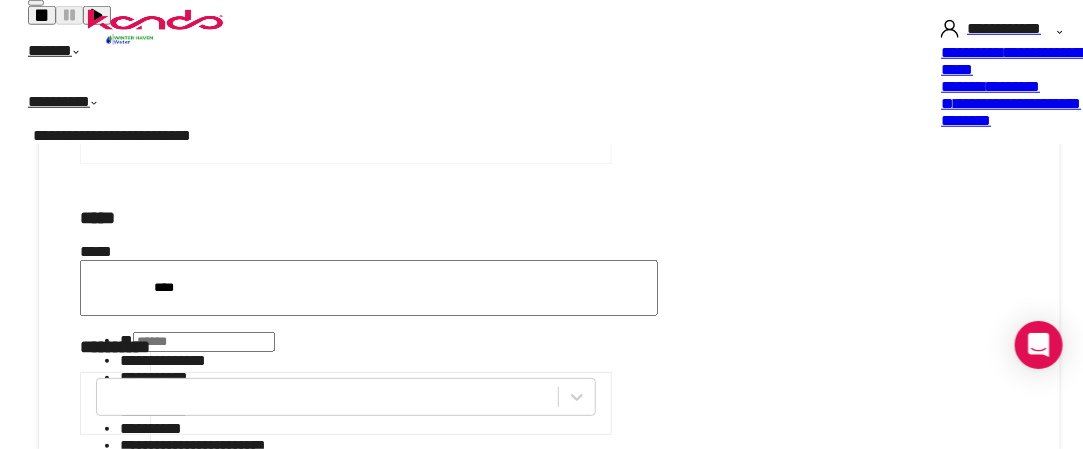 scroll, scrollTop: 7328, scrollLeft: 0, axis: vertical 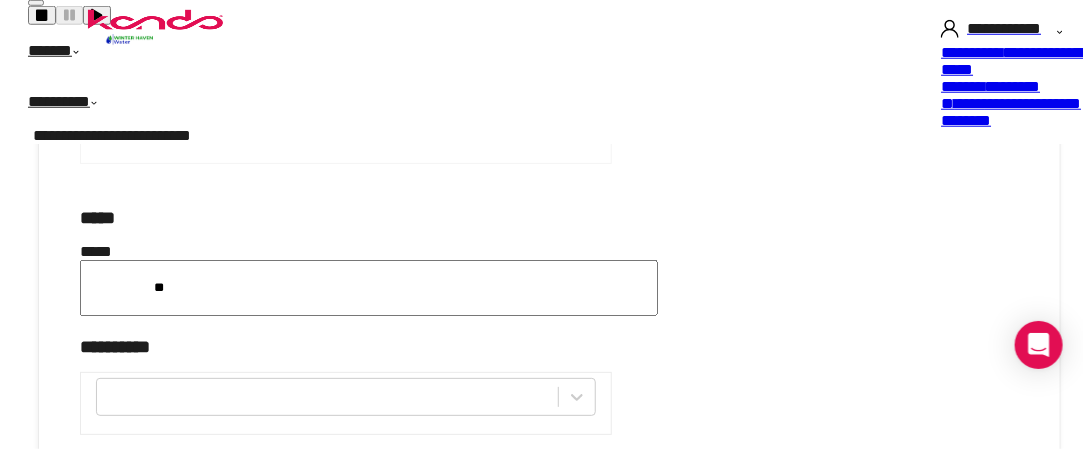 click on "**" at bounding box center [369, 288] 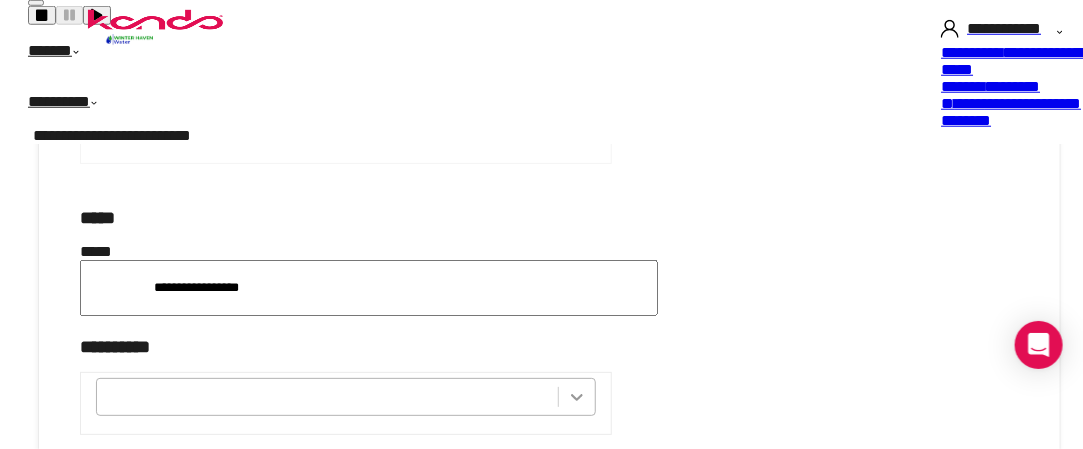 type on "**********" 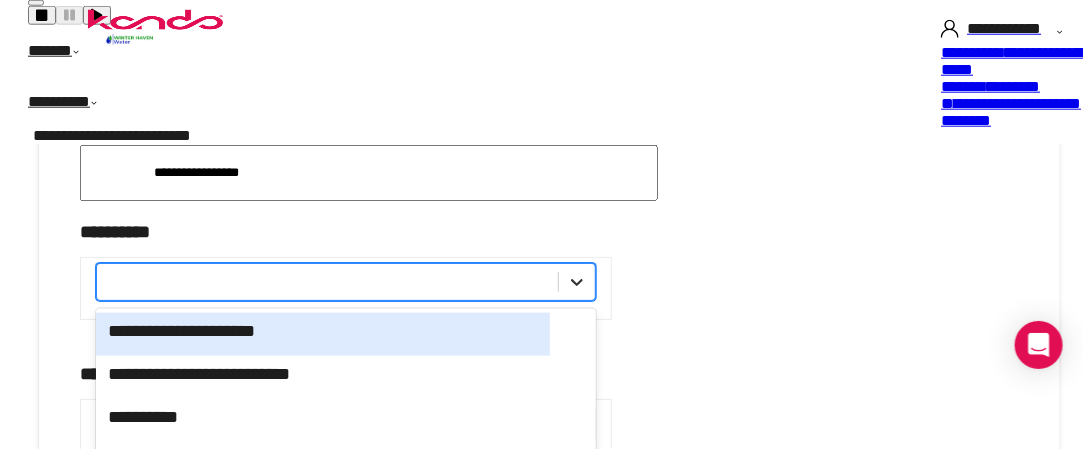 click on "**********" at bounding box center (346, 282) 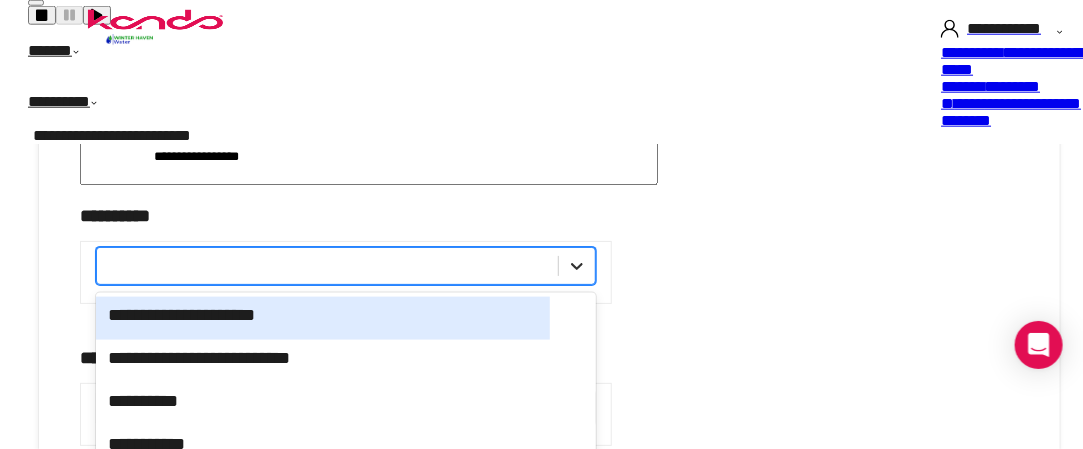 scroll, scrollTop: 750, scrollLeft: 0, axis: vertical 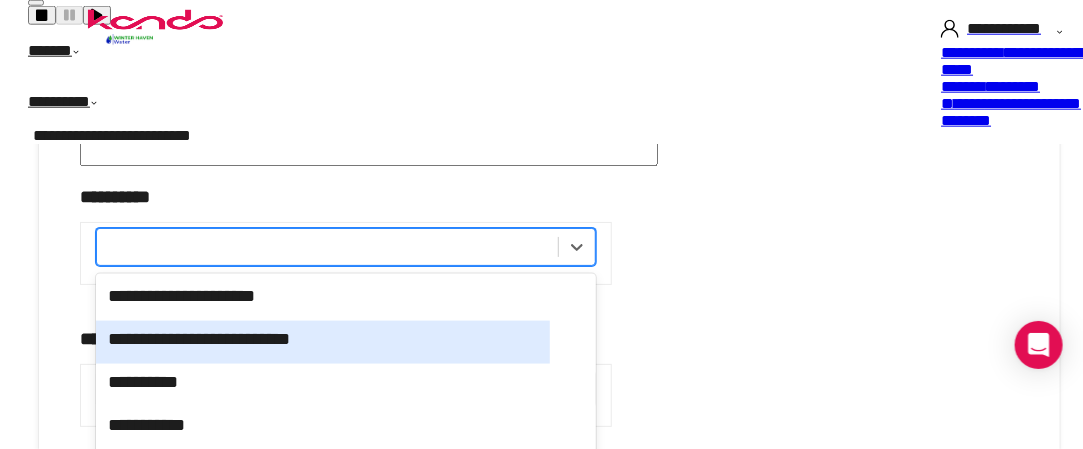 click on "**********" at bounding box center (323, 342) 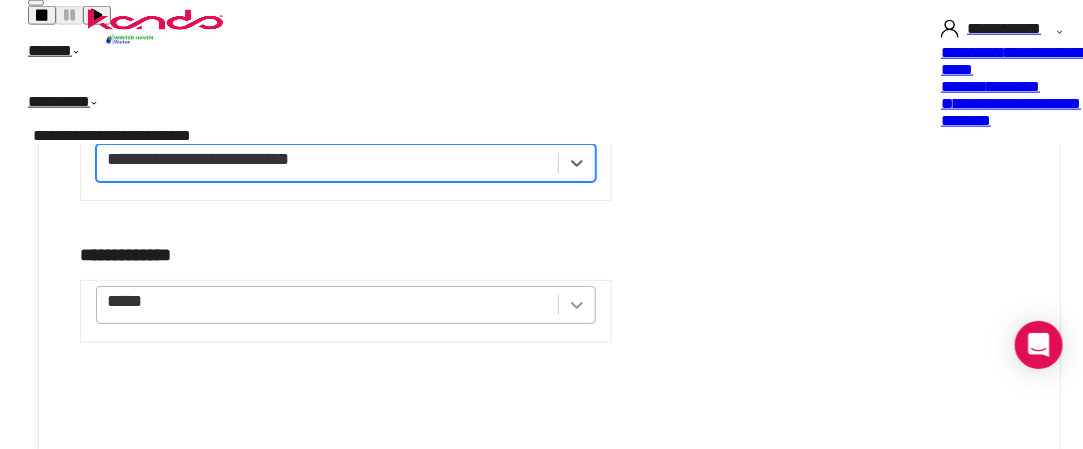 click on "*****" at bounding box center [346, 163] 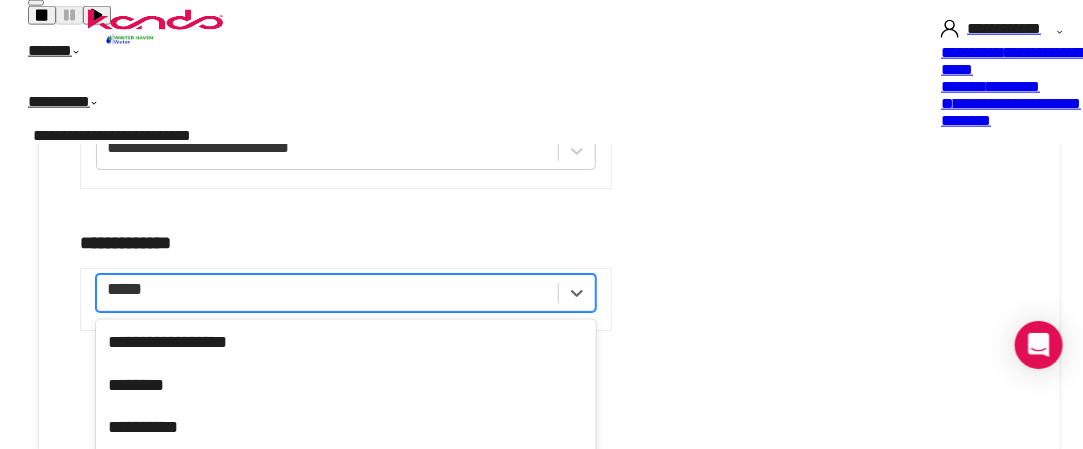 click on "**********" at bounding box center (330, 474) 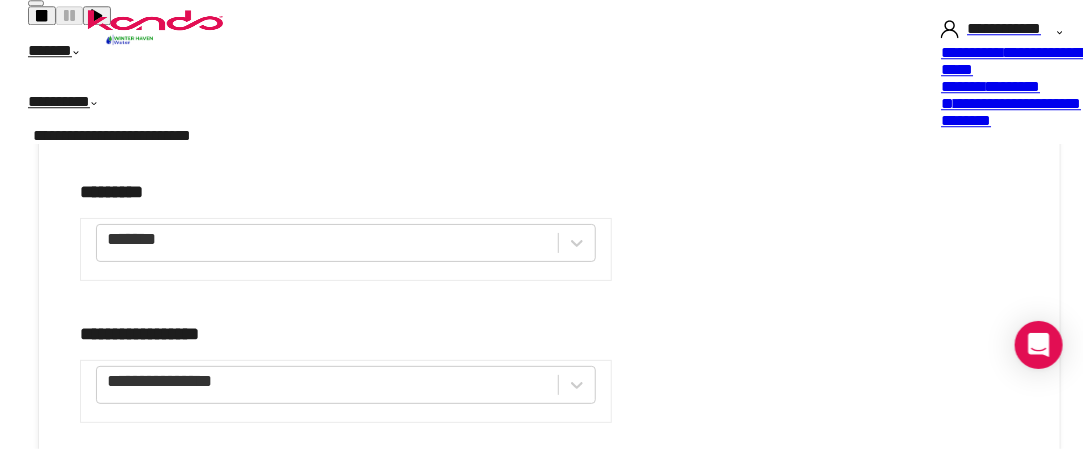 scroll, scrollTop: 1846, scrollLeft: 0, axis: vertical 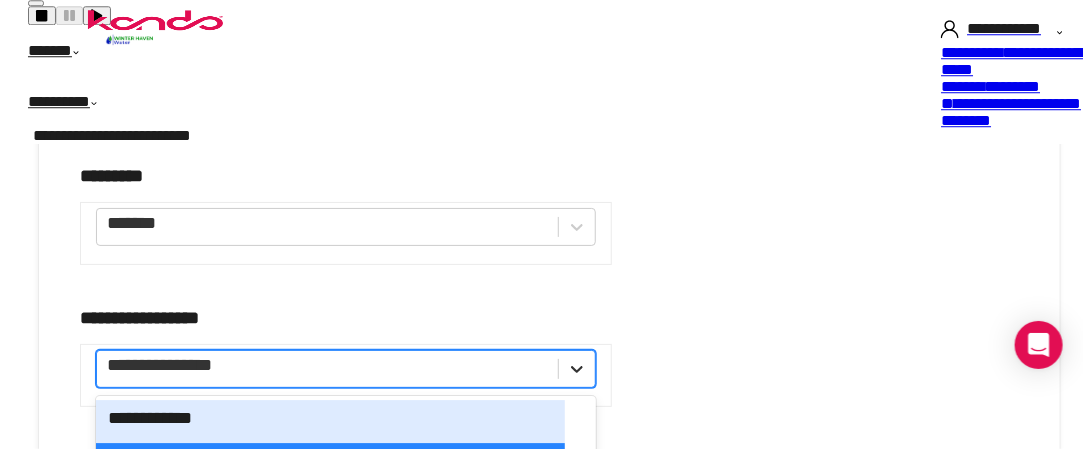 click at bounding box center [577, 369] 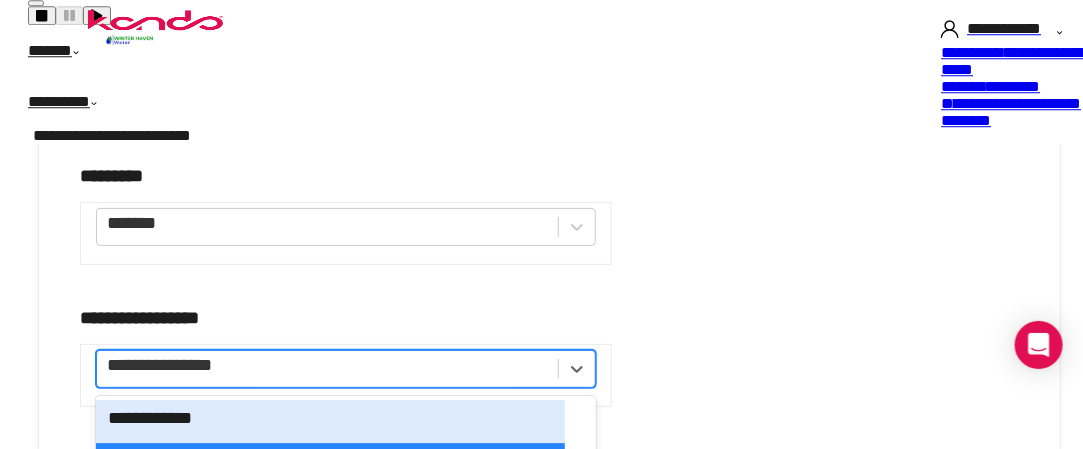 click on "**********" at bounding box center (330, 421) 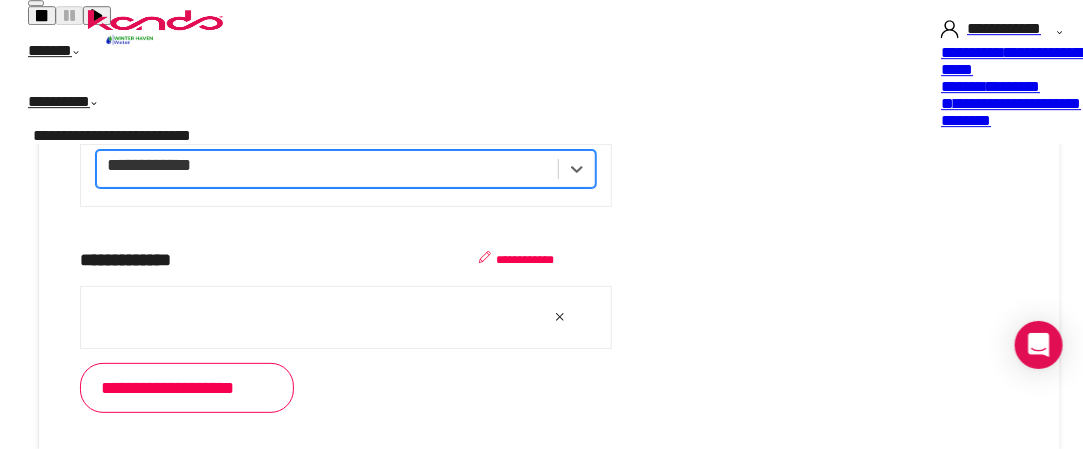 scroll, scrollTop: 1946, scrollLeft: 0, axis: vertical 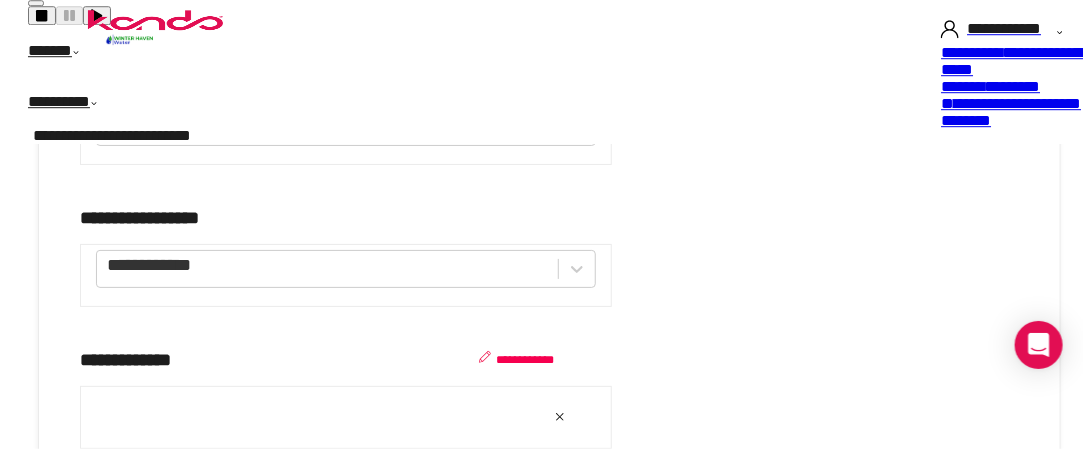 click on "**********" at bounding box center (187, 488) 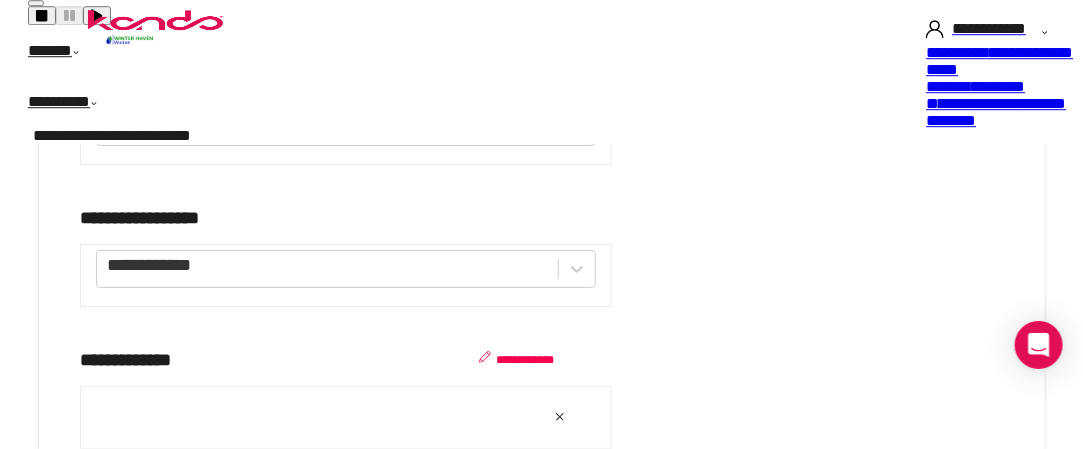 click on "********" at bounding box center [550, 996] 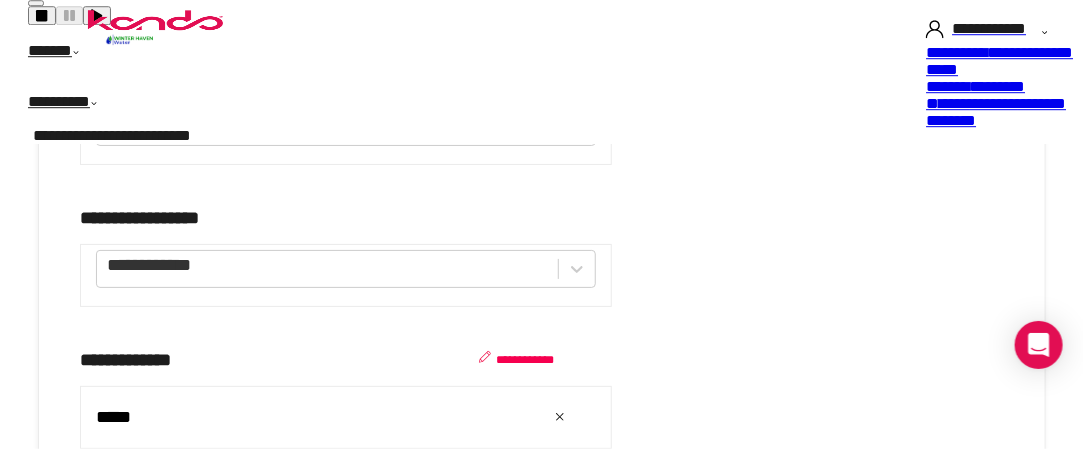 type on "*****" 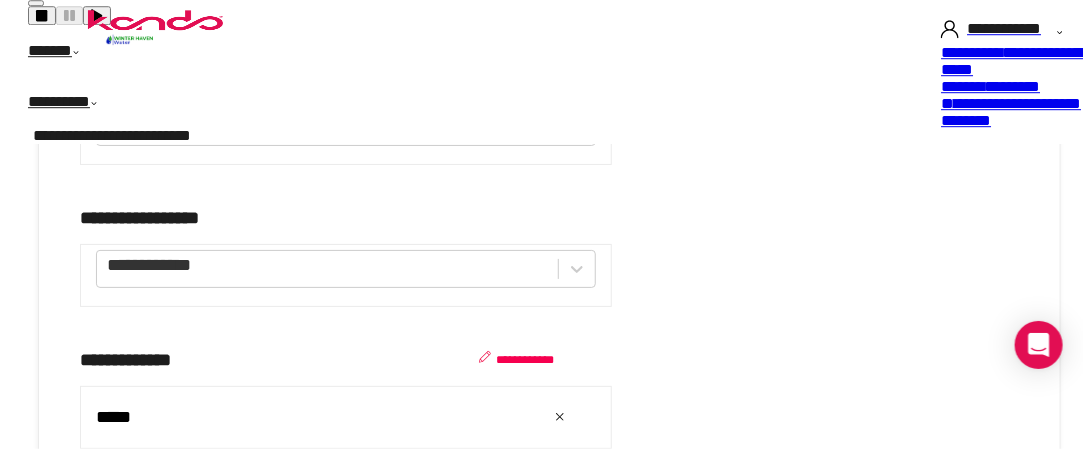 click on "**********" at bounding box center (187, 488) 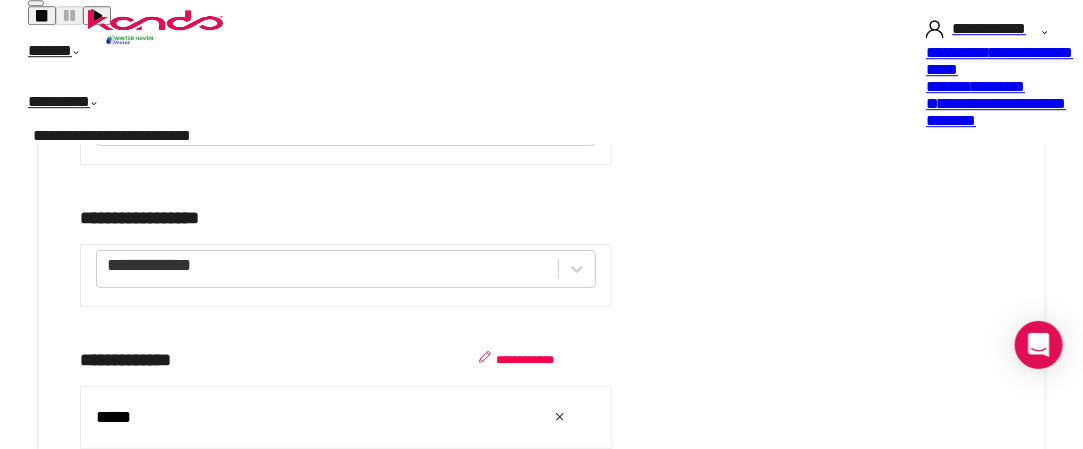 click on "********" at bounding box center (550, 996) 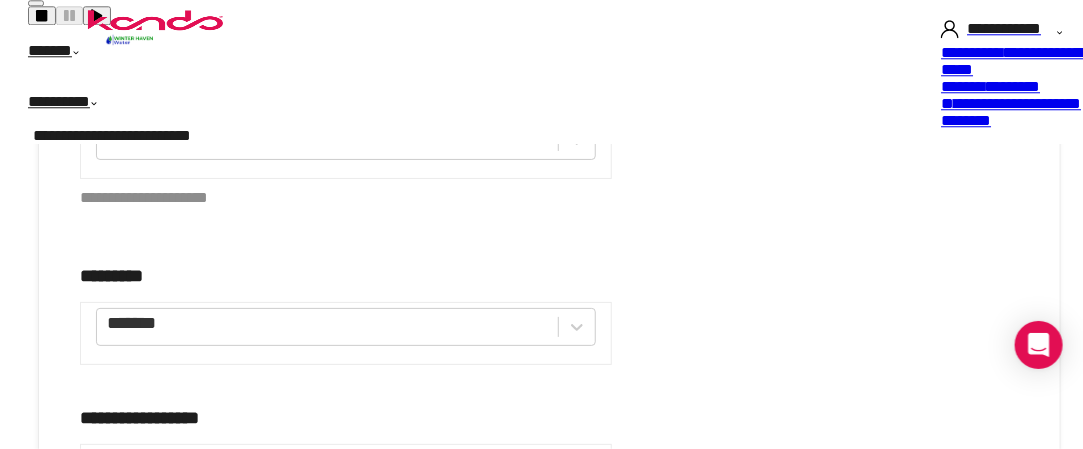 scroll, scrollTop: 2046, scrollLeft: 0, axis: vertical 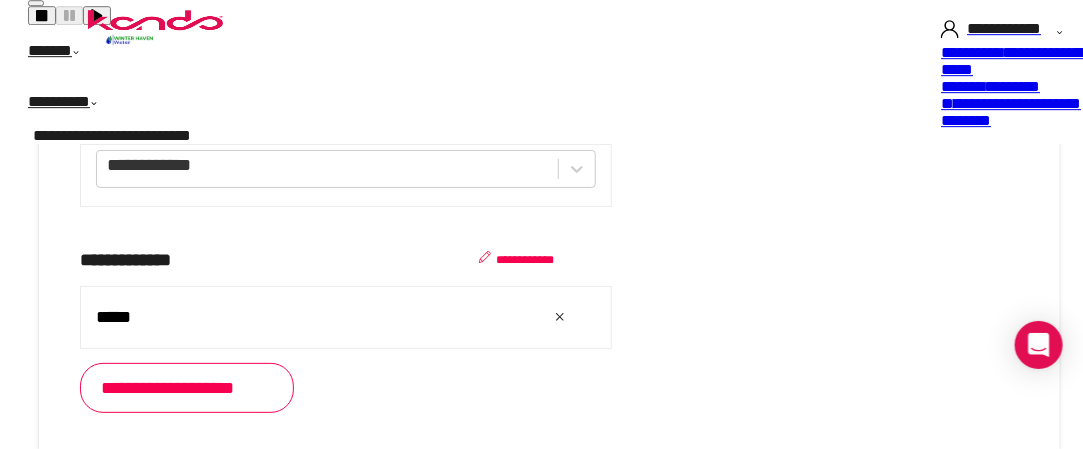 click on "****" at bounding box center [138, 636] 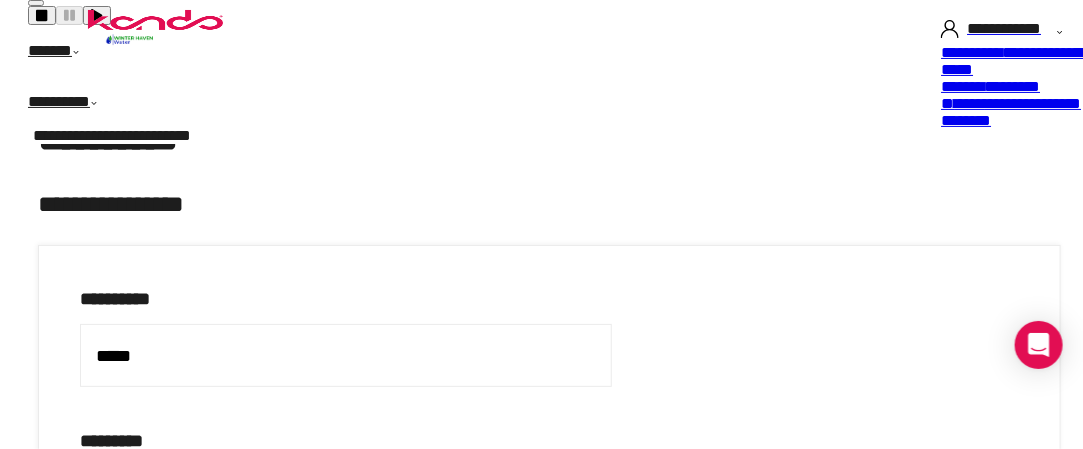 scroll, scrollTop: 0, scrollLeft: 0, axis: both 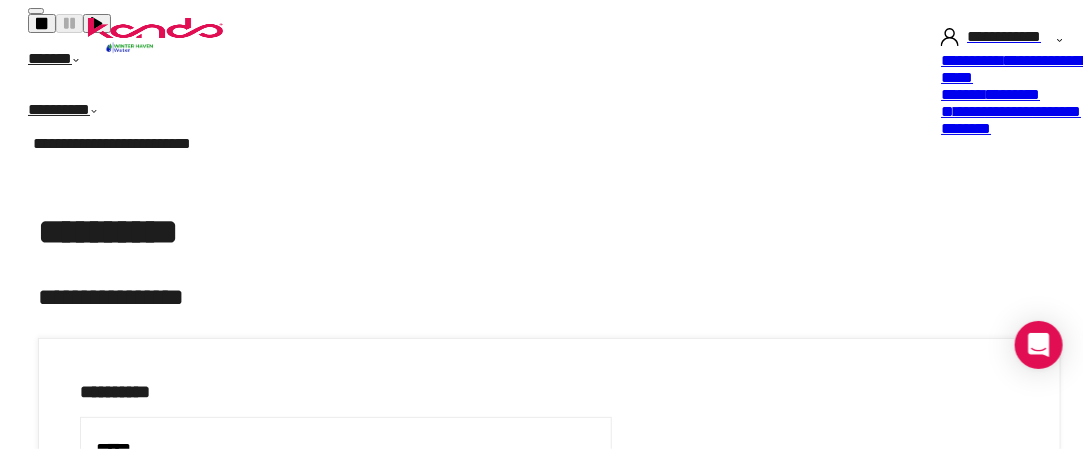 click on "**********" at bounding box center (1002, 40) 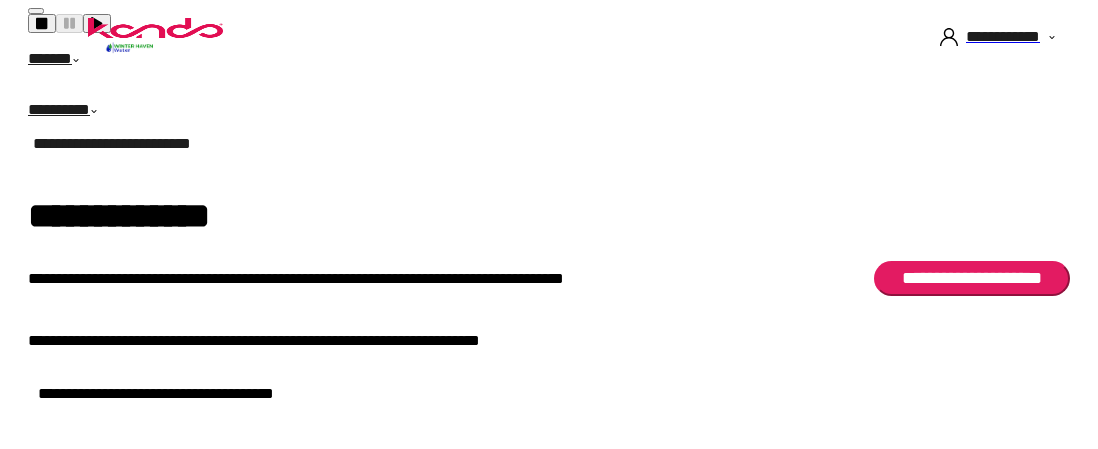 scroll, scrollTop: 0, scrollLeft: 0, axis: both 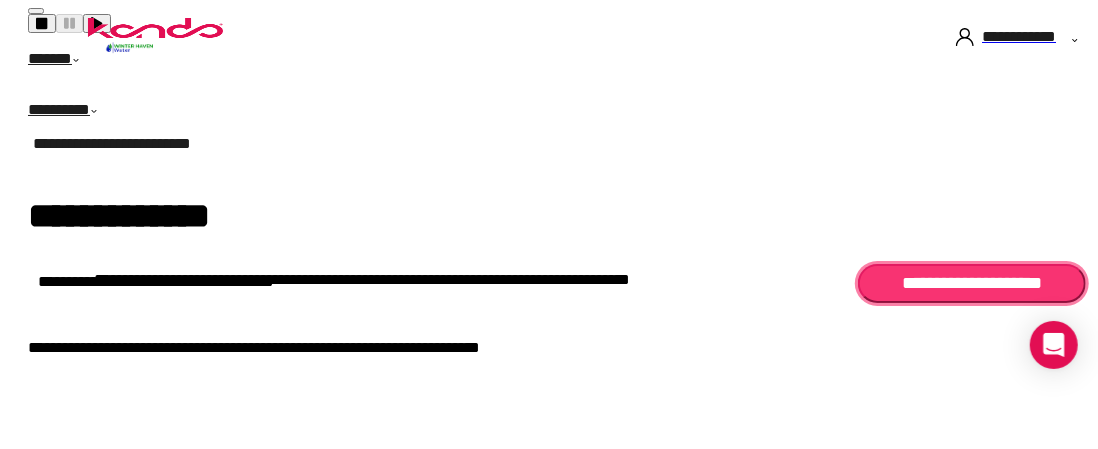 click on "**********" at bounding box center (972, 283) 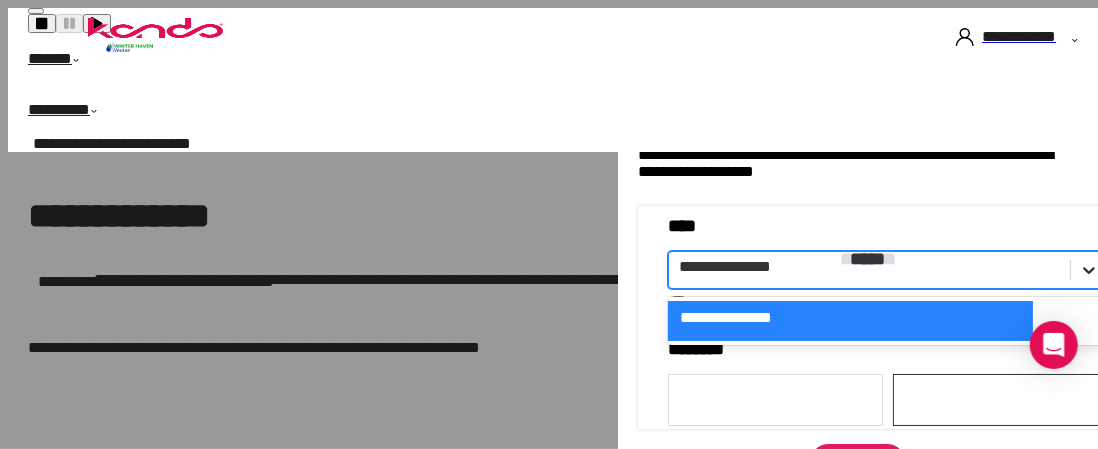 click at bounding box center [1089, 270] 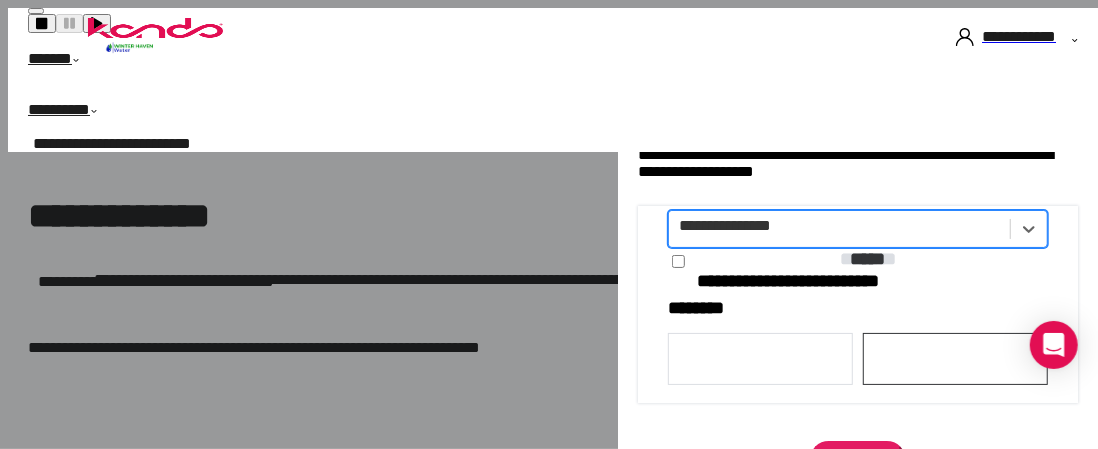 scroll, scrollTop: 64, scrollLeft: 0, axis: vertical 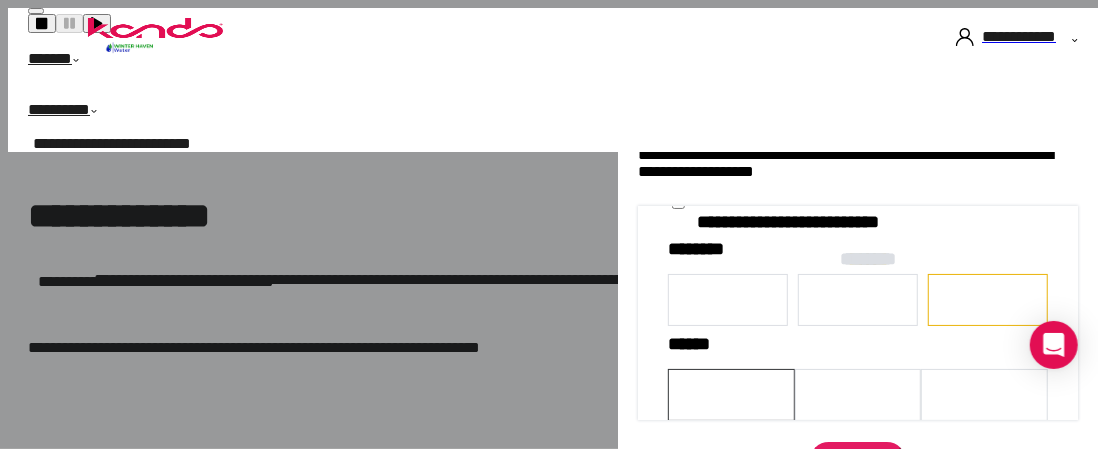 click on "*******" at bounding box center [868, 263] 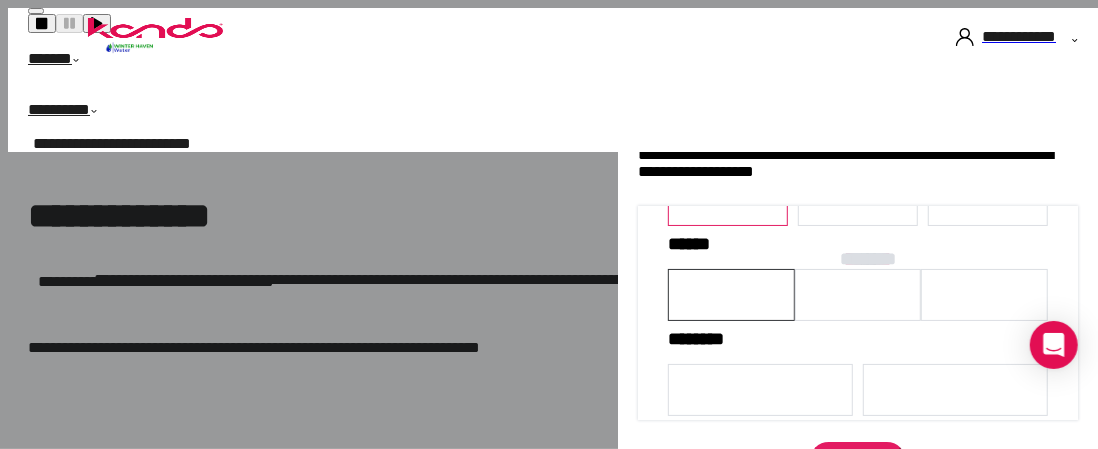 scroll, scrollTop: 300, scrollLeft: 0, axis: vertical 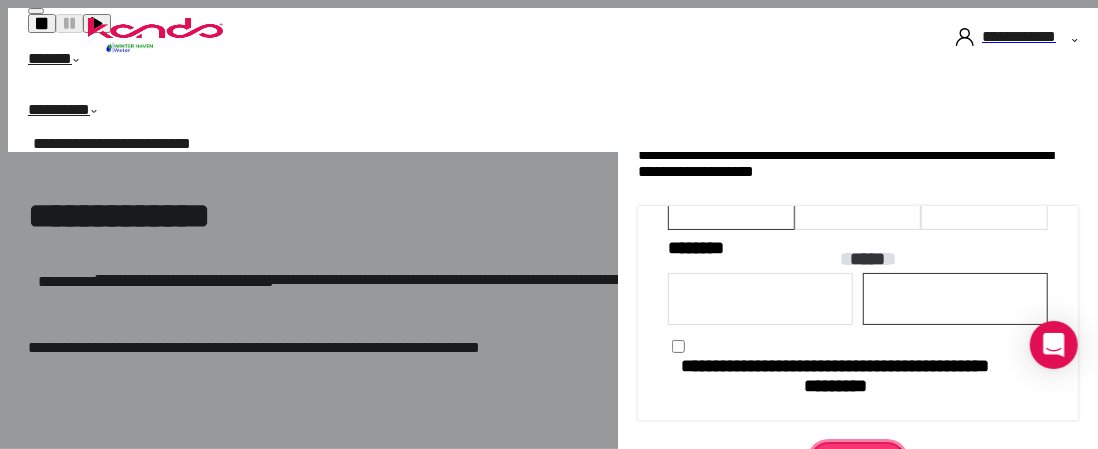 click on "***" at bounding box center (857, 461) 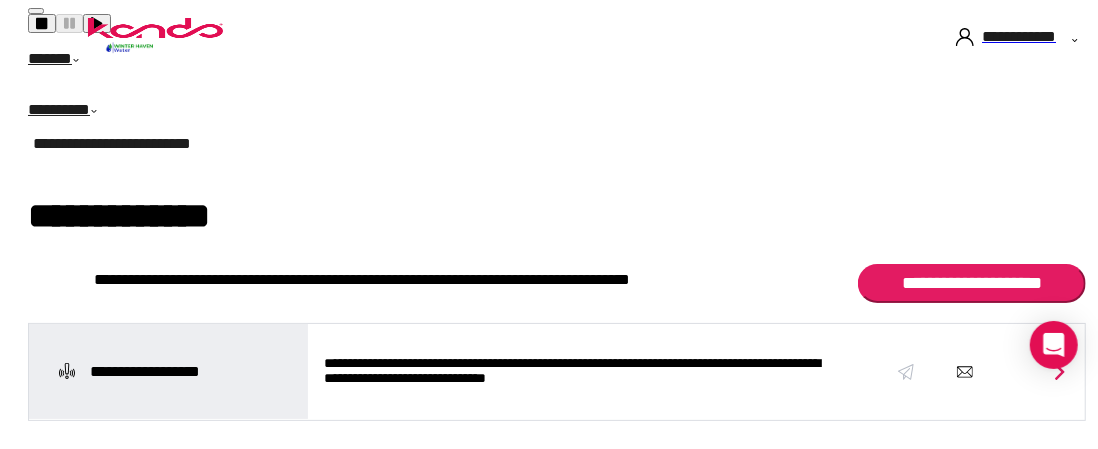 click at bounding box center (1075, 40) 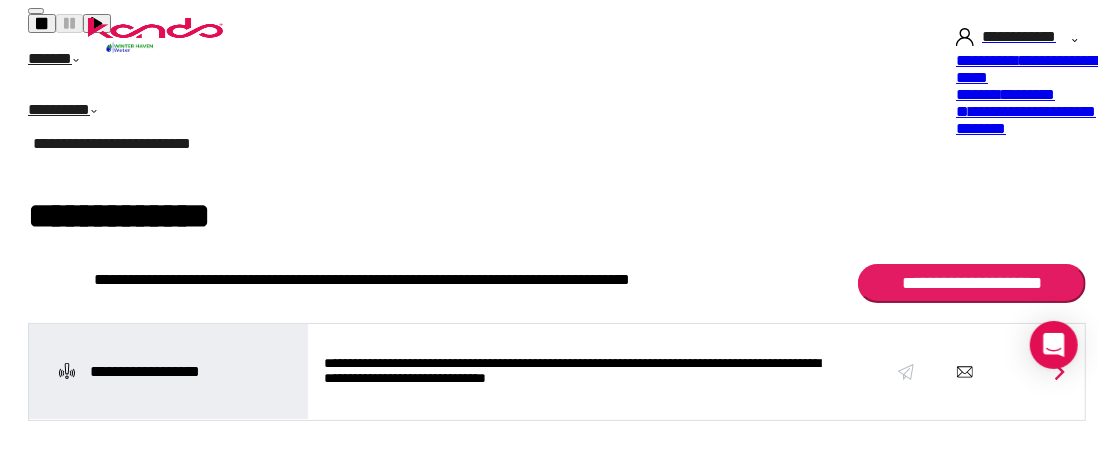 click on "**********" at bounding box center (1029, 69) 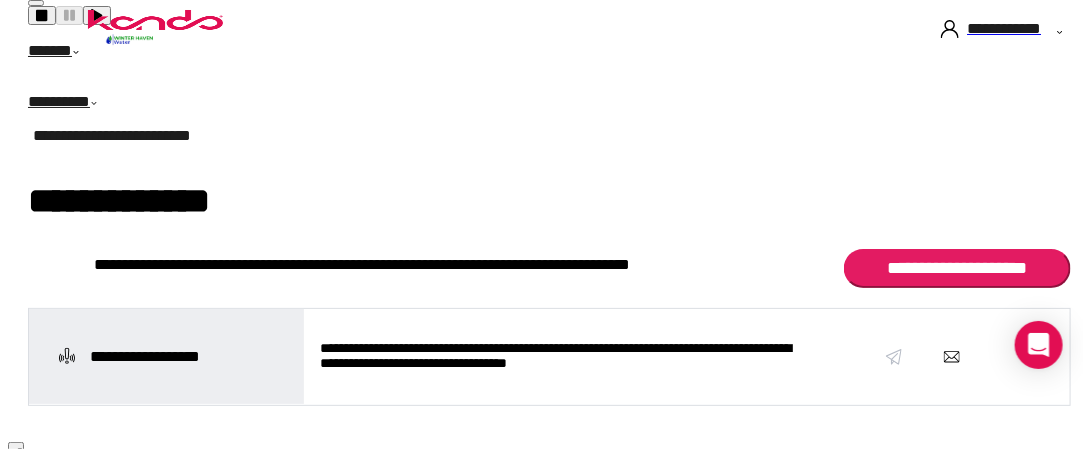 scroll, scrollTop: 0, scrollLeft: 0, axis: both 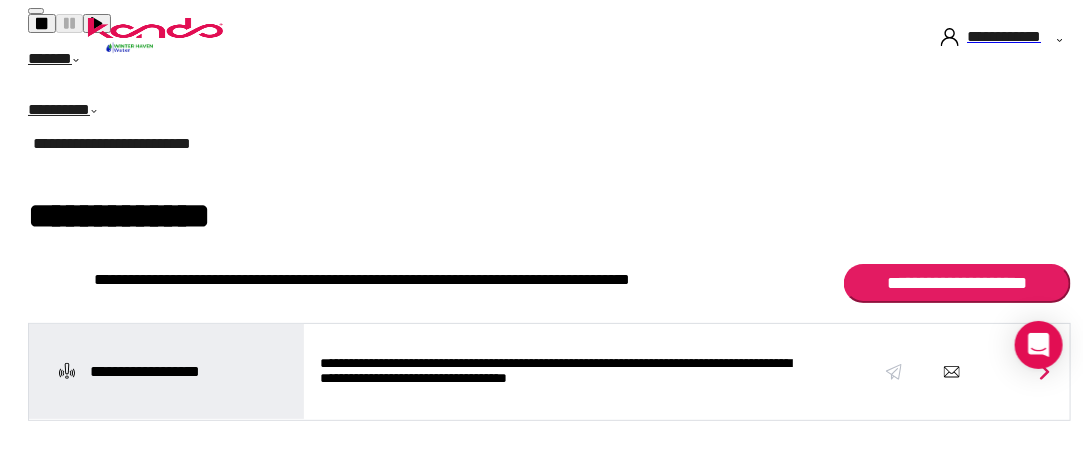 click on "**********" at bounding box center [1002, 40] 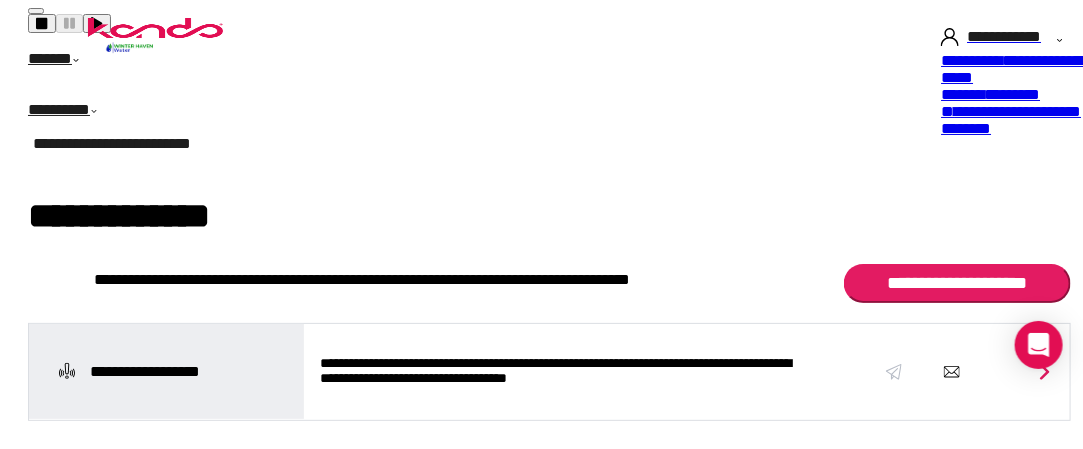 click on "**********" at bounding box center (971, 60) 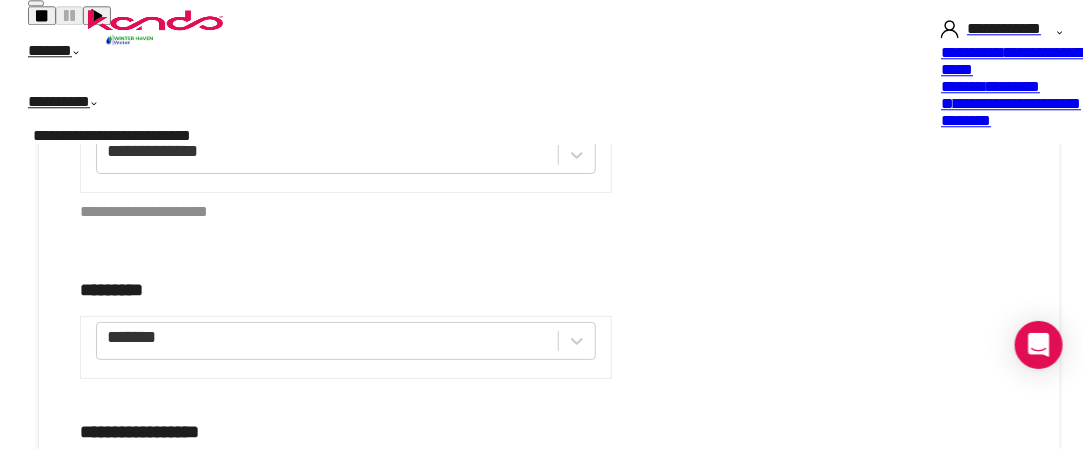 scroll, scrollTop: 1900, scrollLeft: 0, axis: vertical 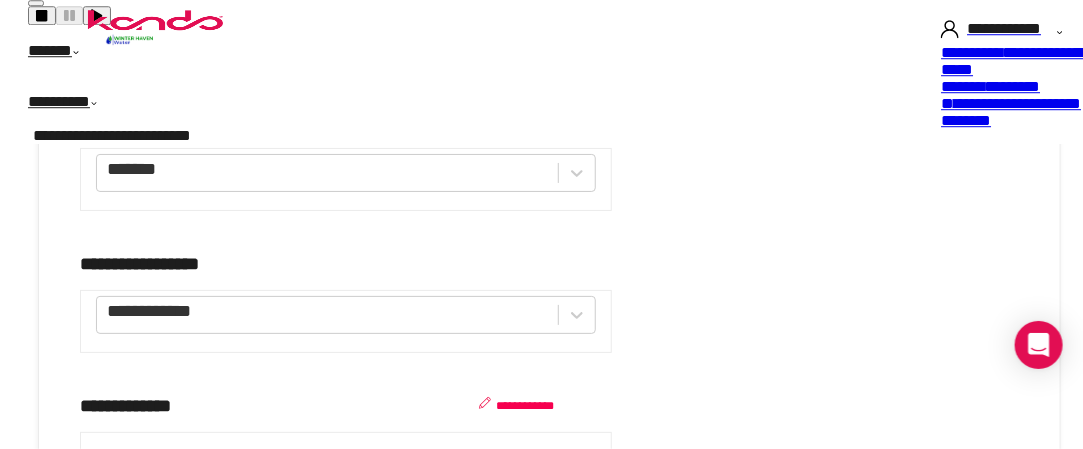 click on "**********" at bounding box center [187, 534] 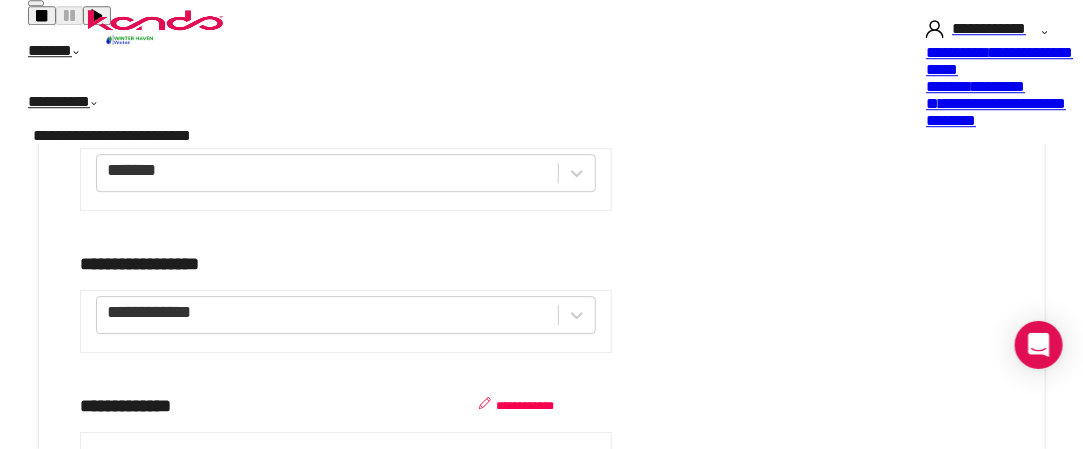 scroll, scrollTop: 0, scrollLeft: 0, axis: both 